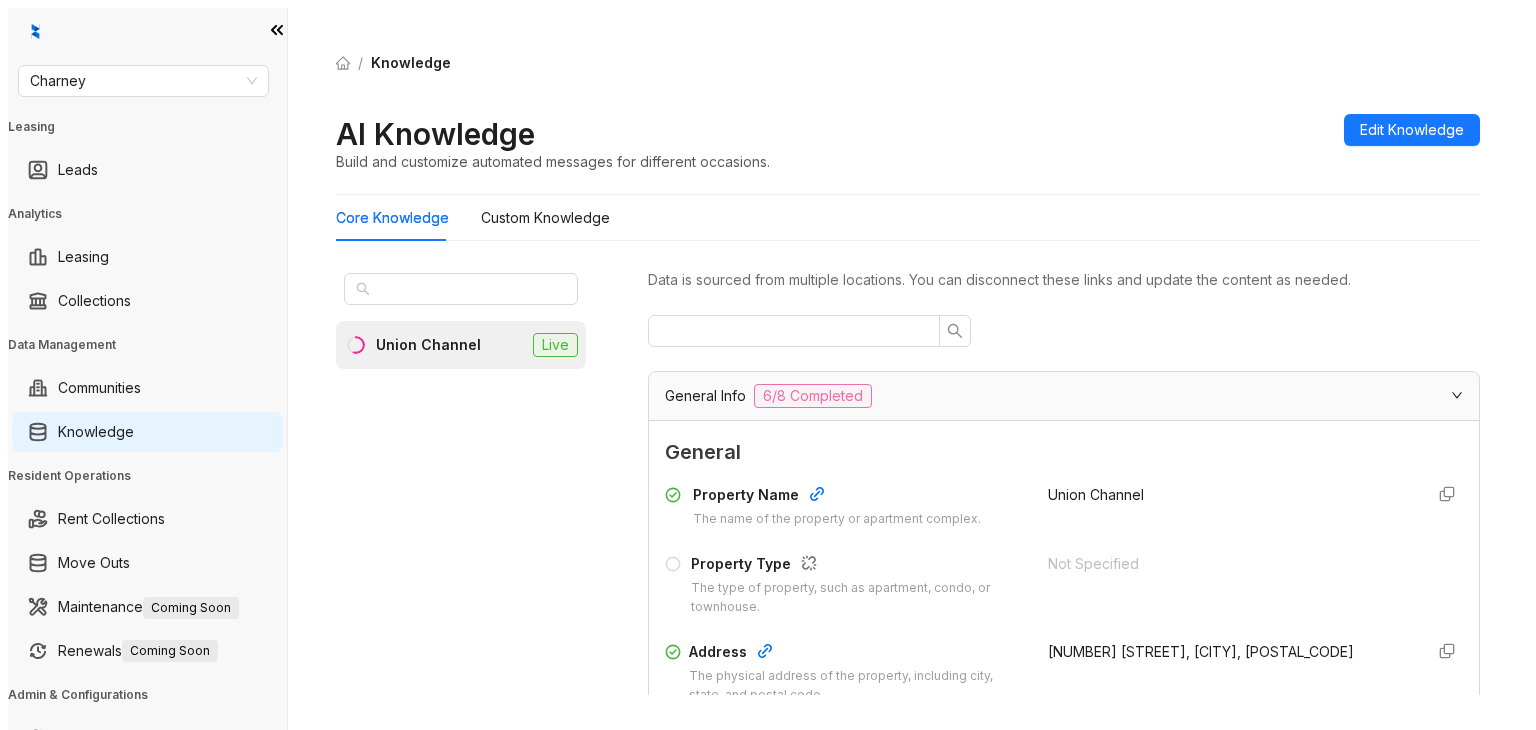 scroll, scrollTop: 0, scrollLeft: 0, axis: both 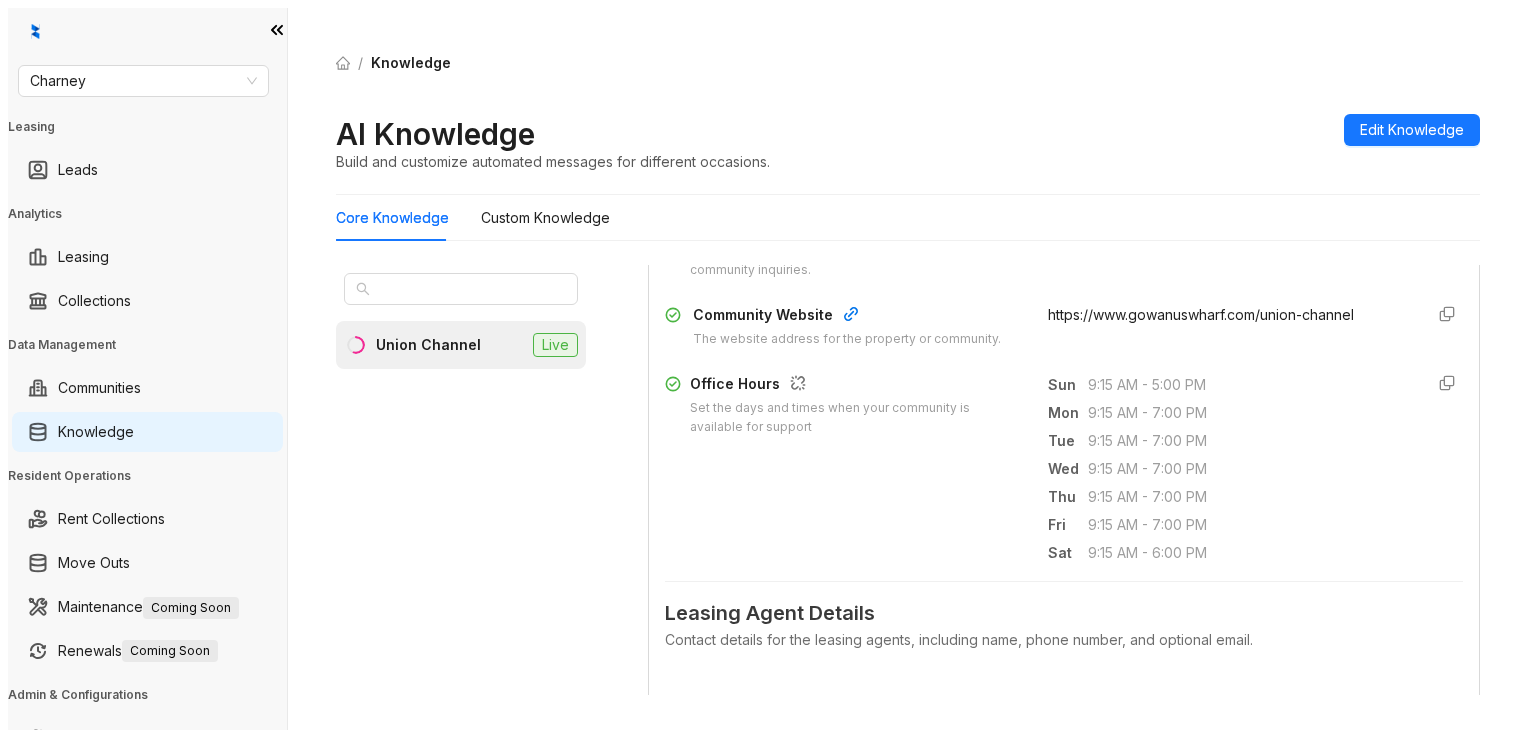 click on "/  Knowledge AI Knowledge Build and customize automated messages for different occasions. Edit Knowledge" at bounding box center (908, 111) 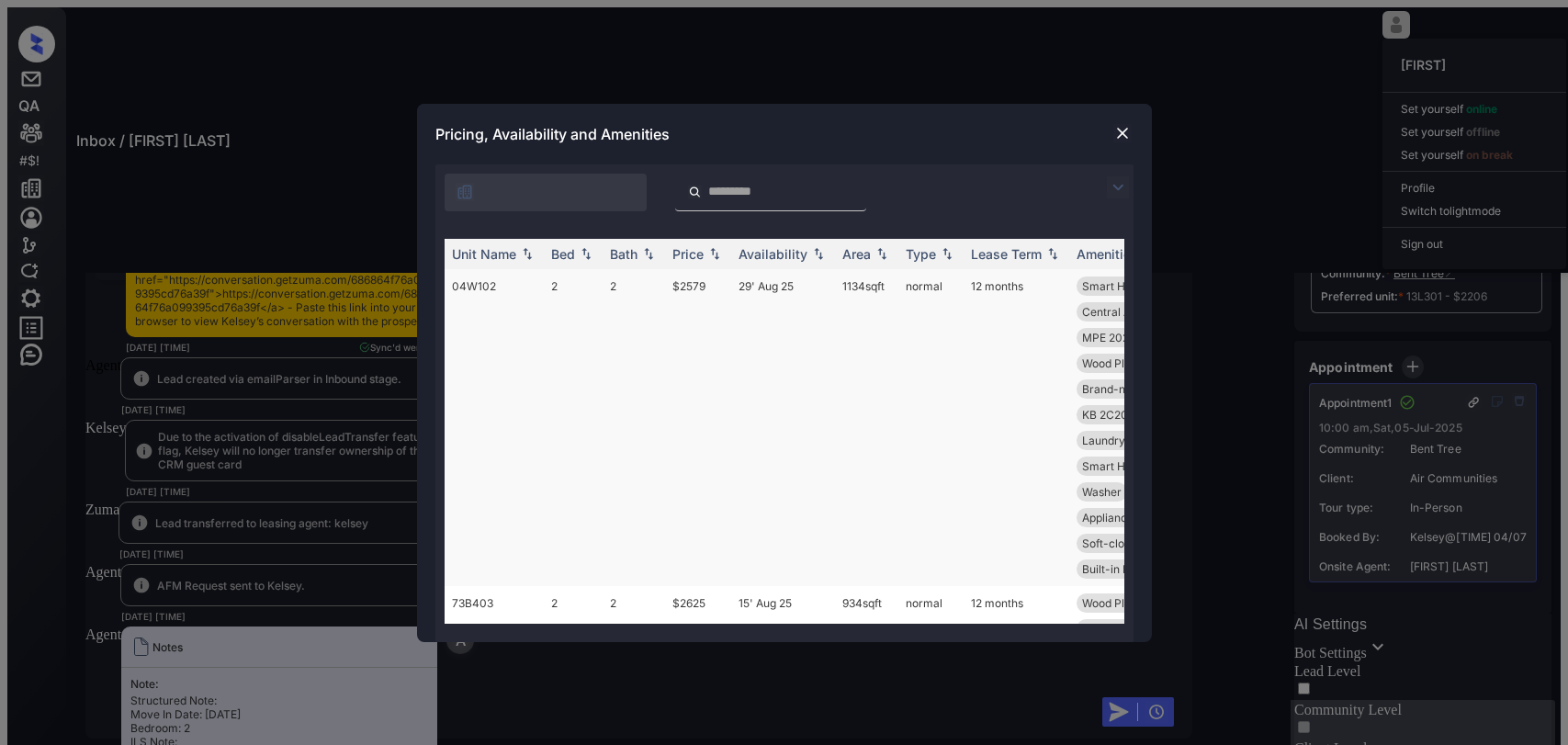 scroll, scrollTop: 0, scrollLeft: 0, axis: both 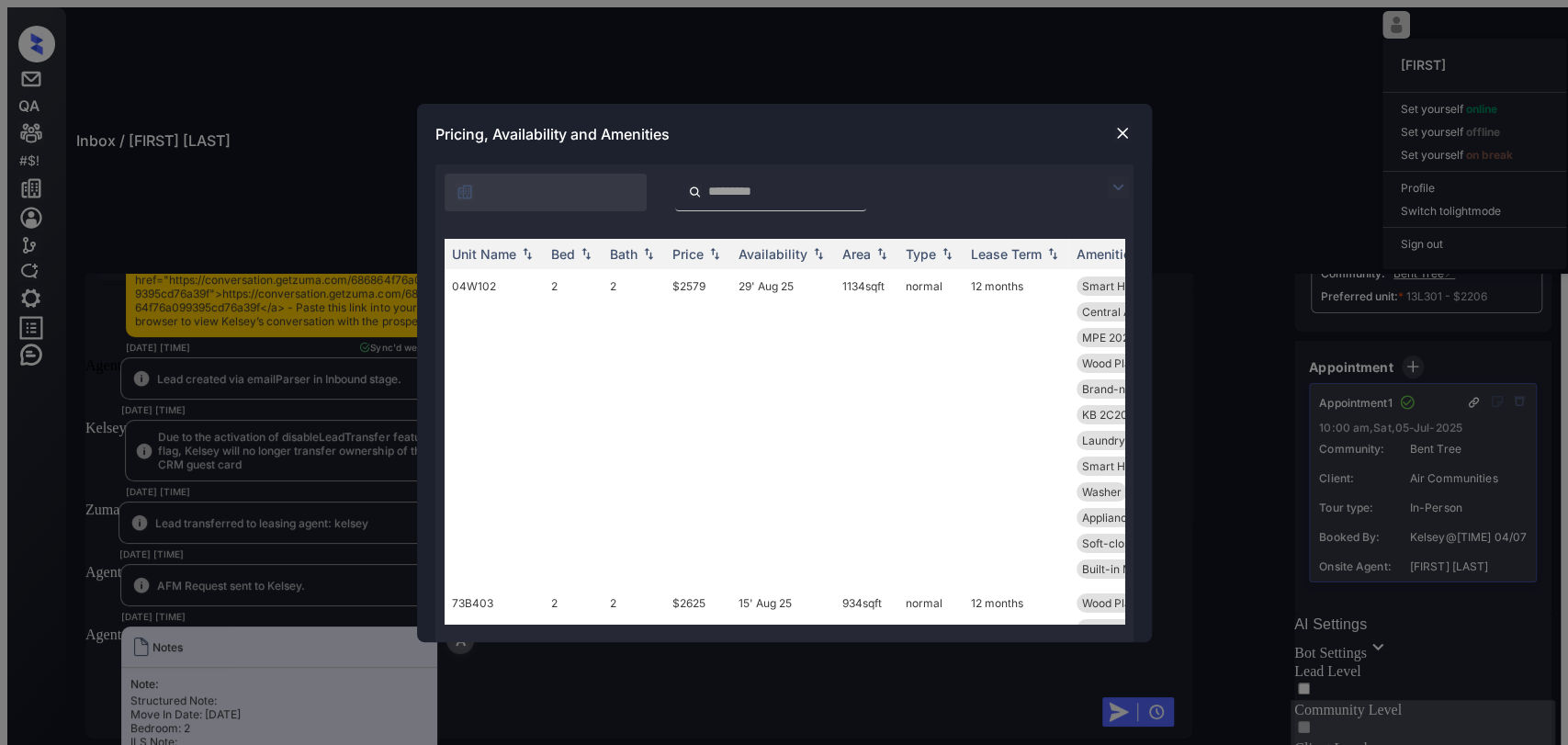 click on "Pricing, Availability and Amenities" at bounding box center (784, 134) 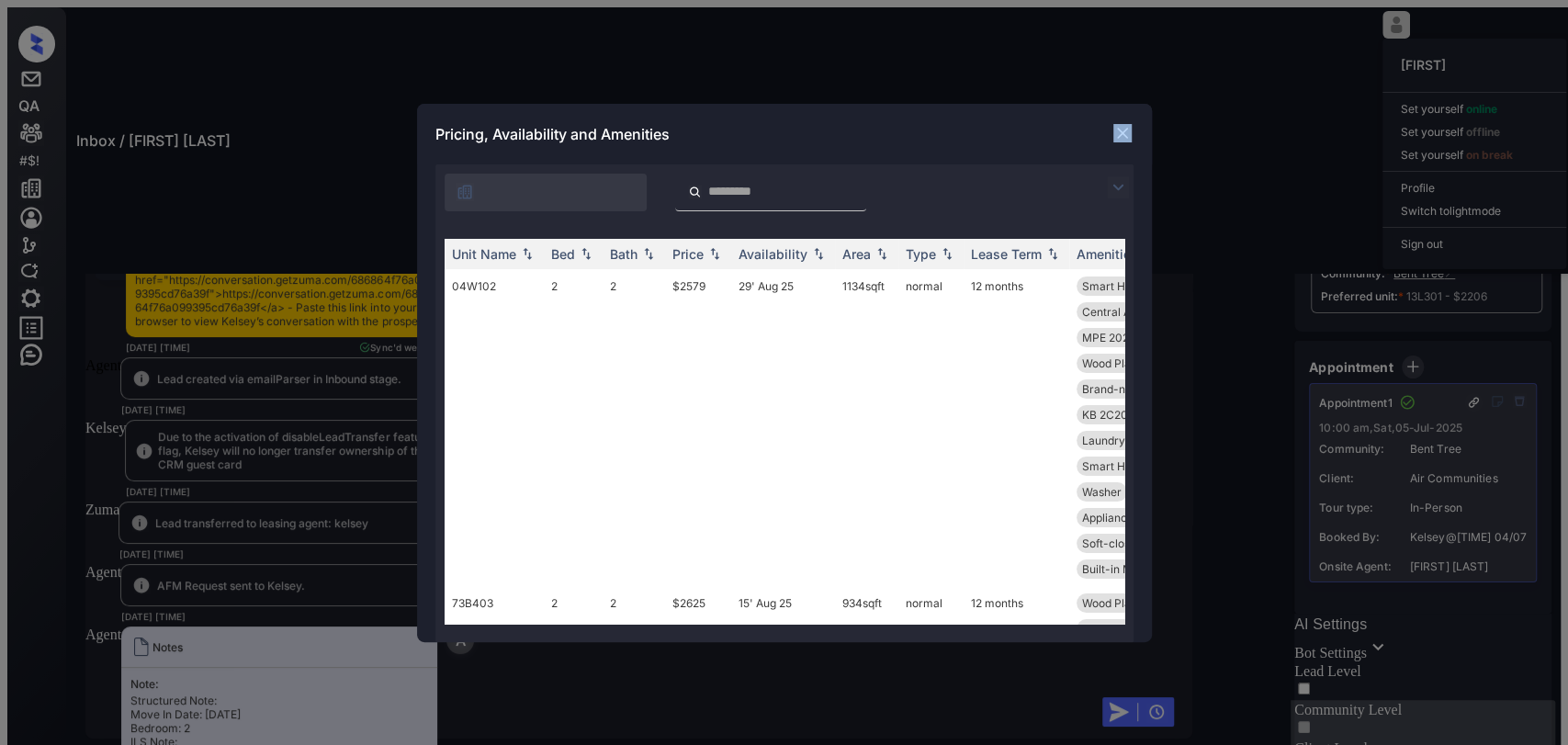 click at bounding box center [1122, 133] 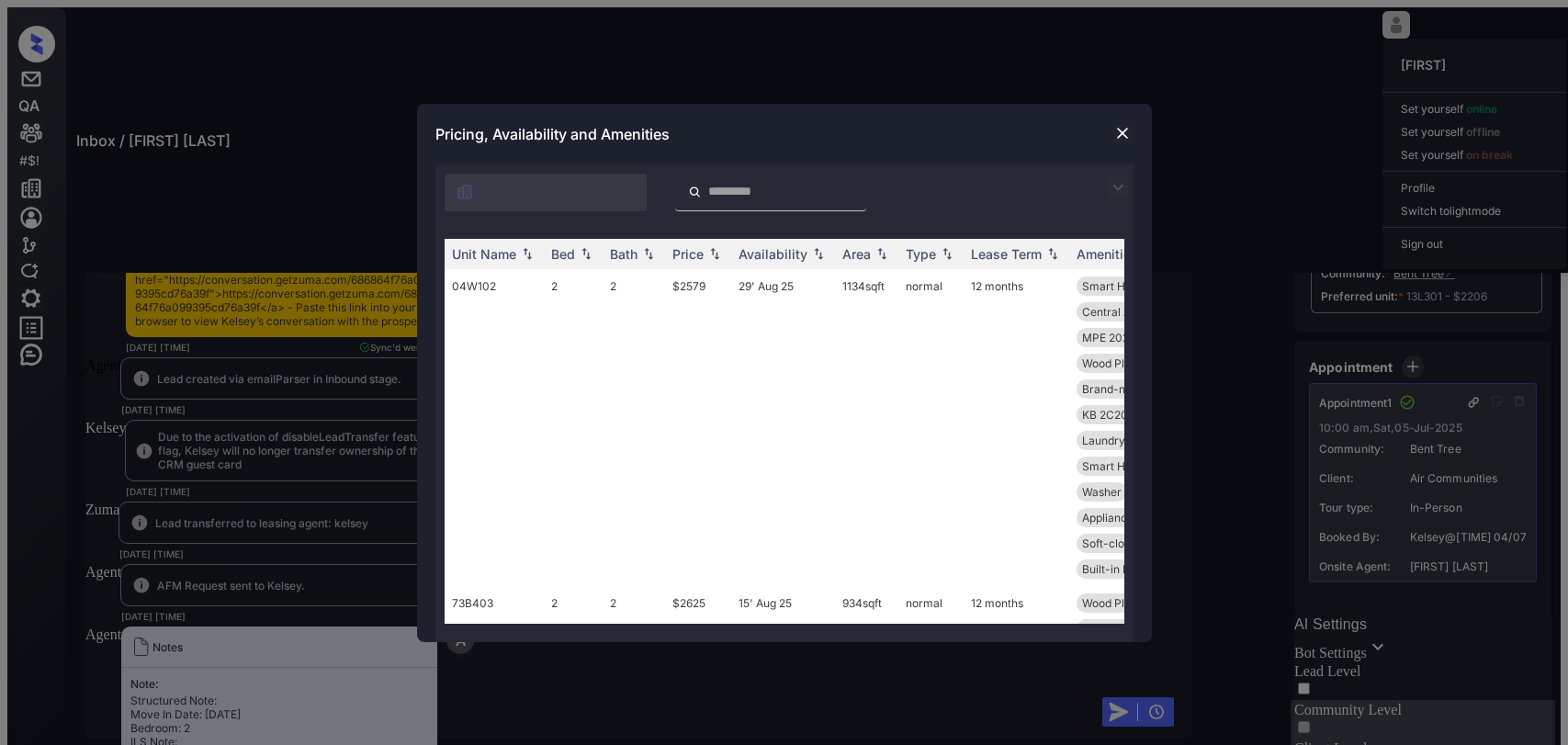 scroll, scrollTop: 0, scrollLeft: 0, axis: both 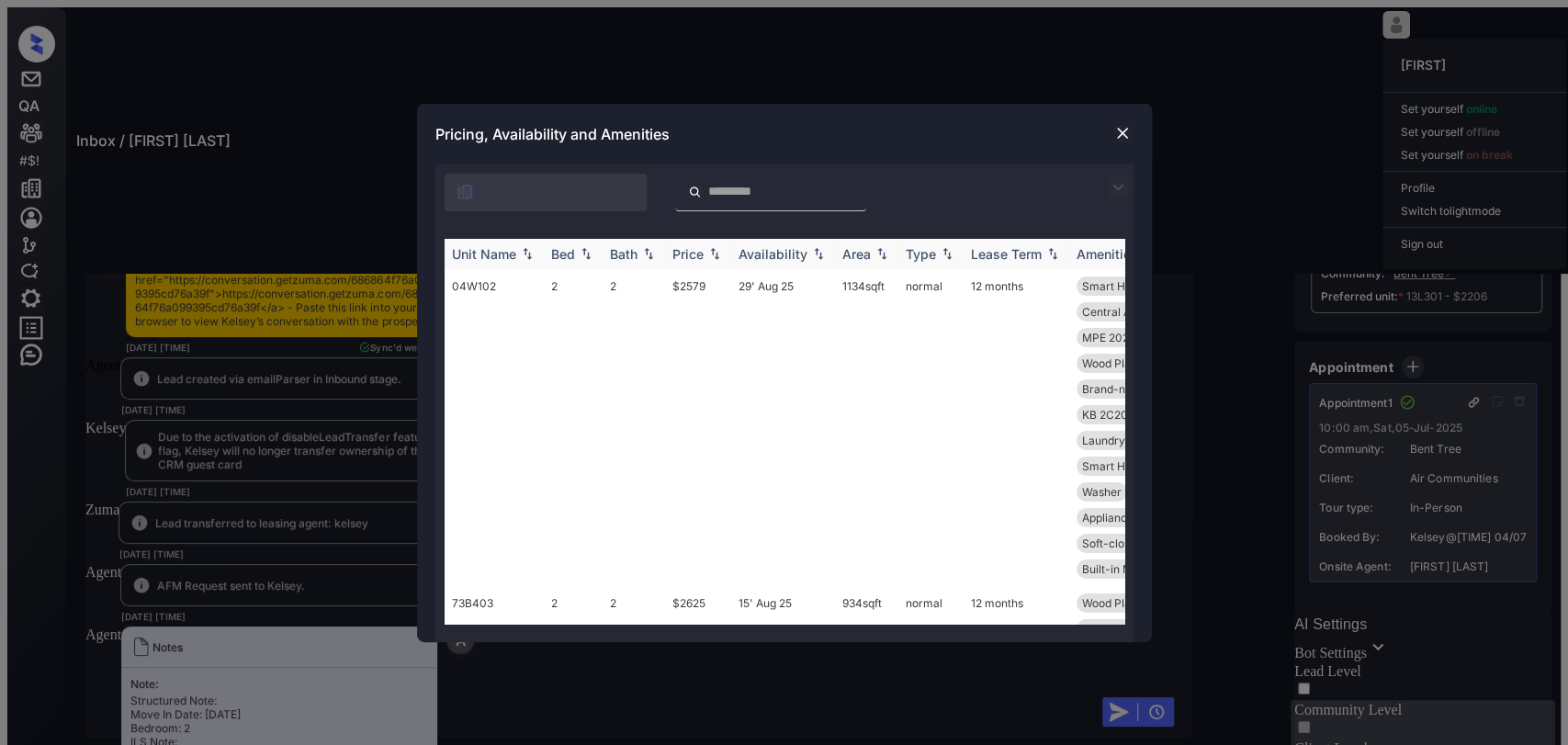 click on "Price" at bounding box center [563, 254] 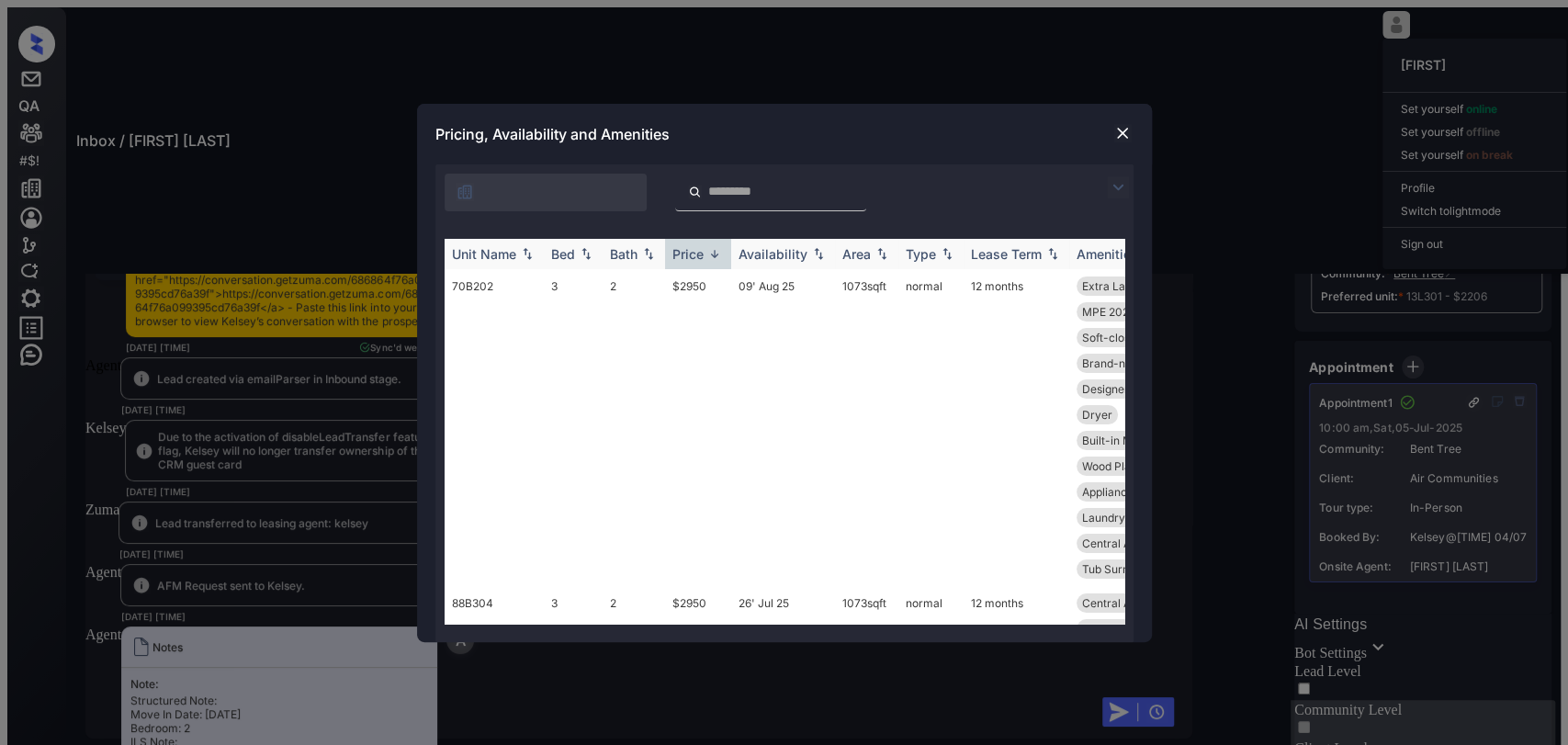 click on "Price" at bounding box center (688, 254) 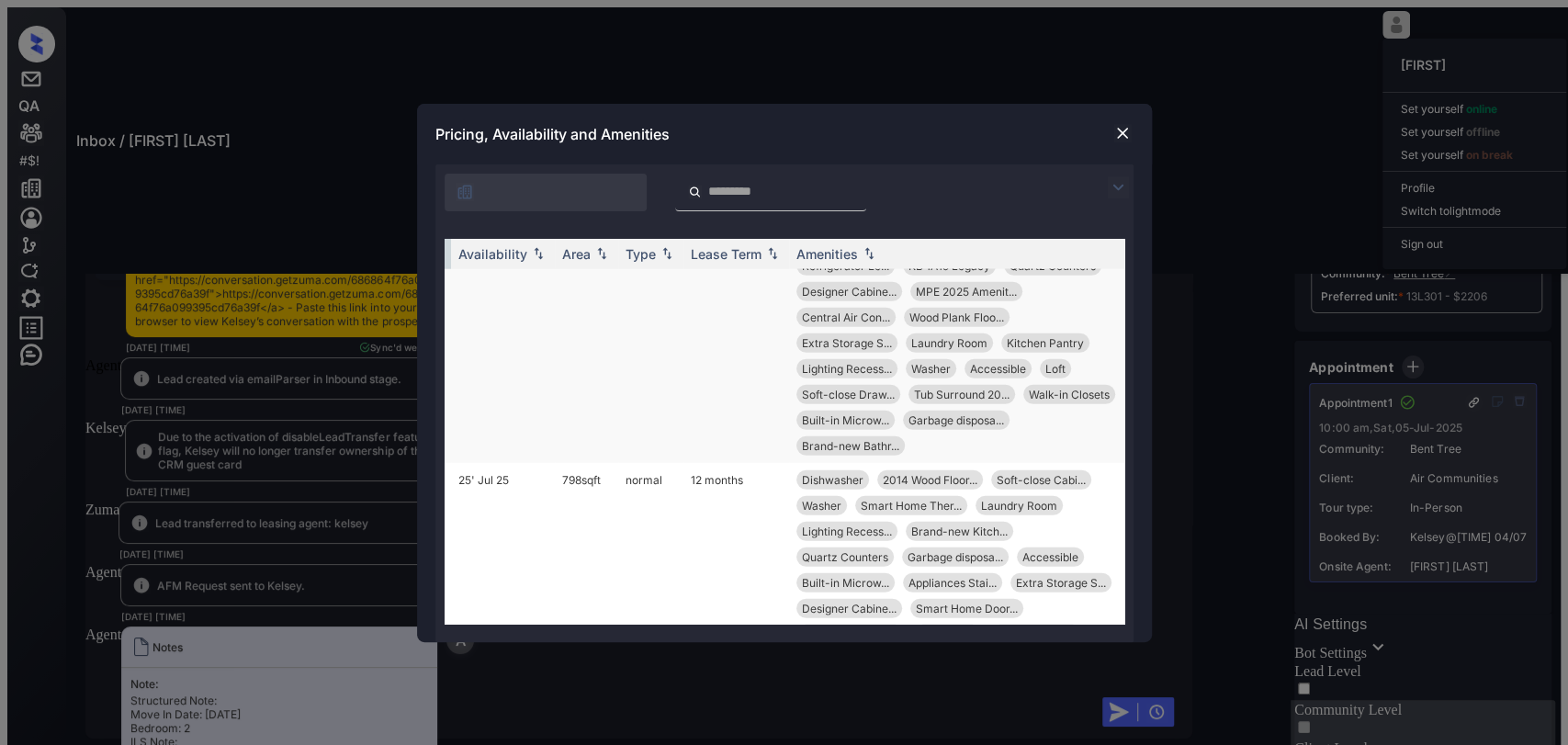 scroll, scrollTop: 7961, scrollLeft: 0, axis: vertical 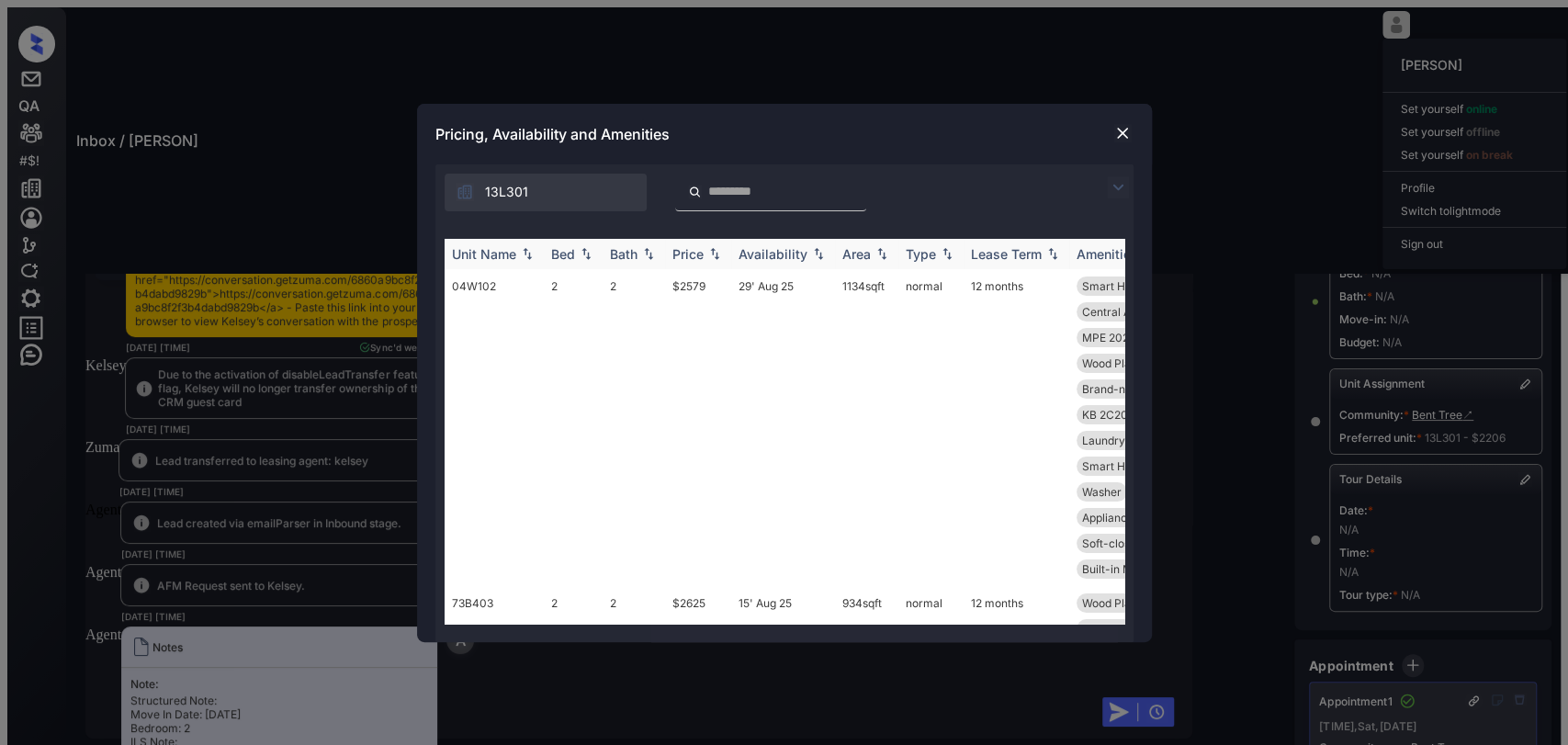 click on "Price" at bounding box center (563, 254) 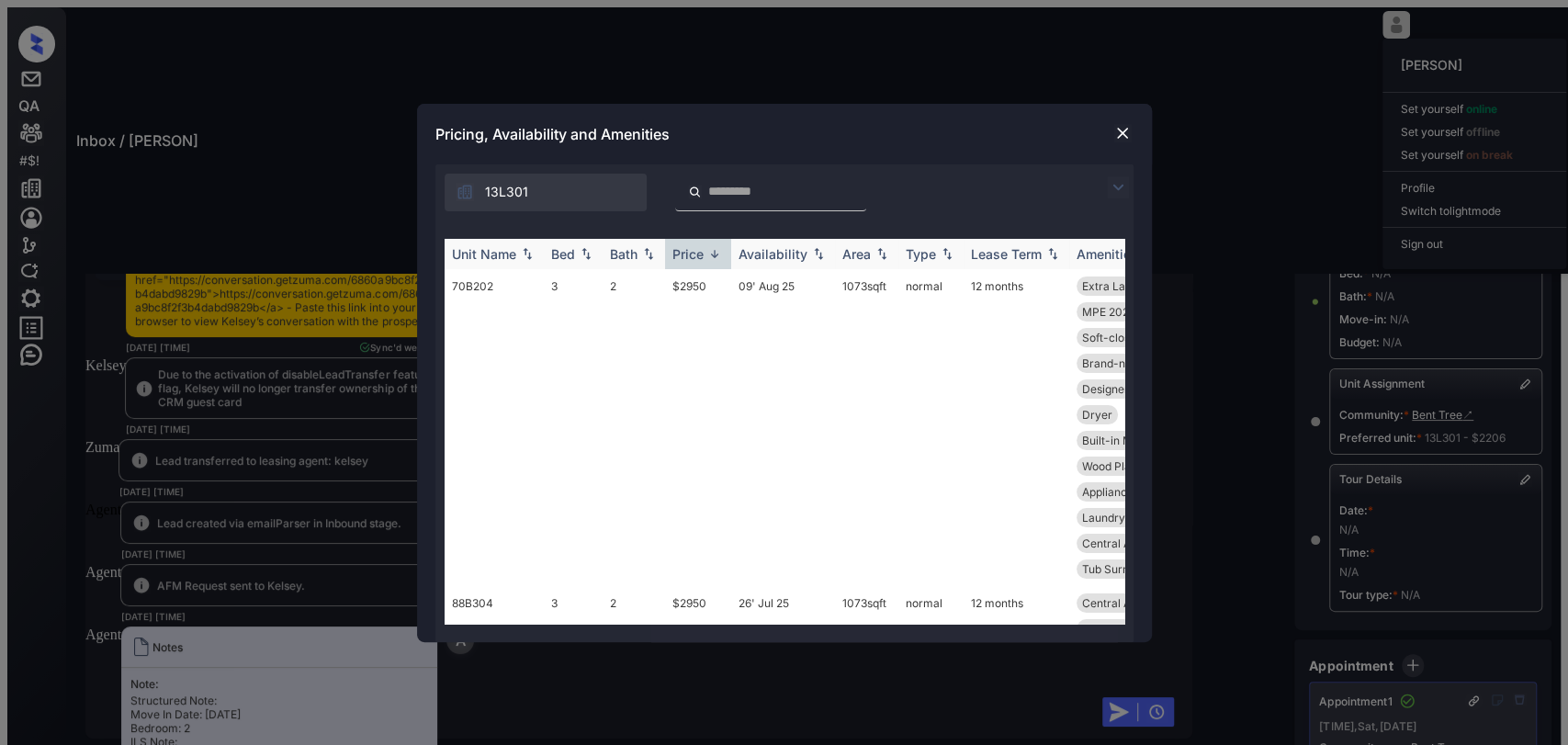 click on "Price" at bounding box center (688, 254) 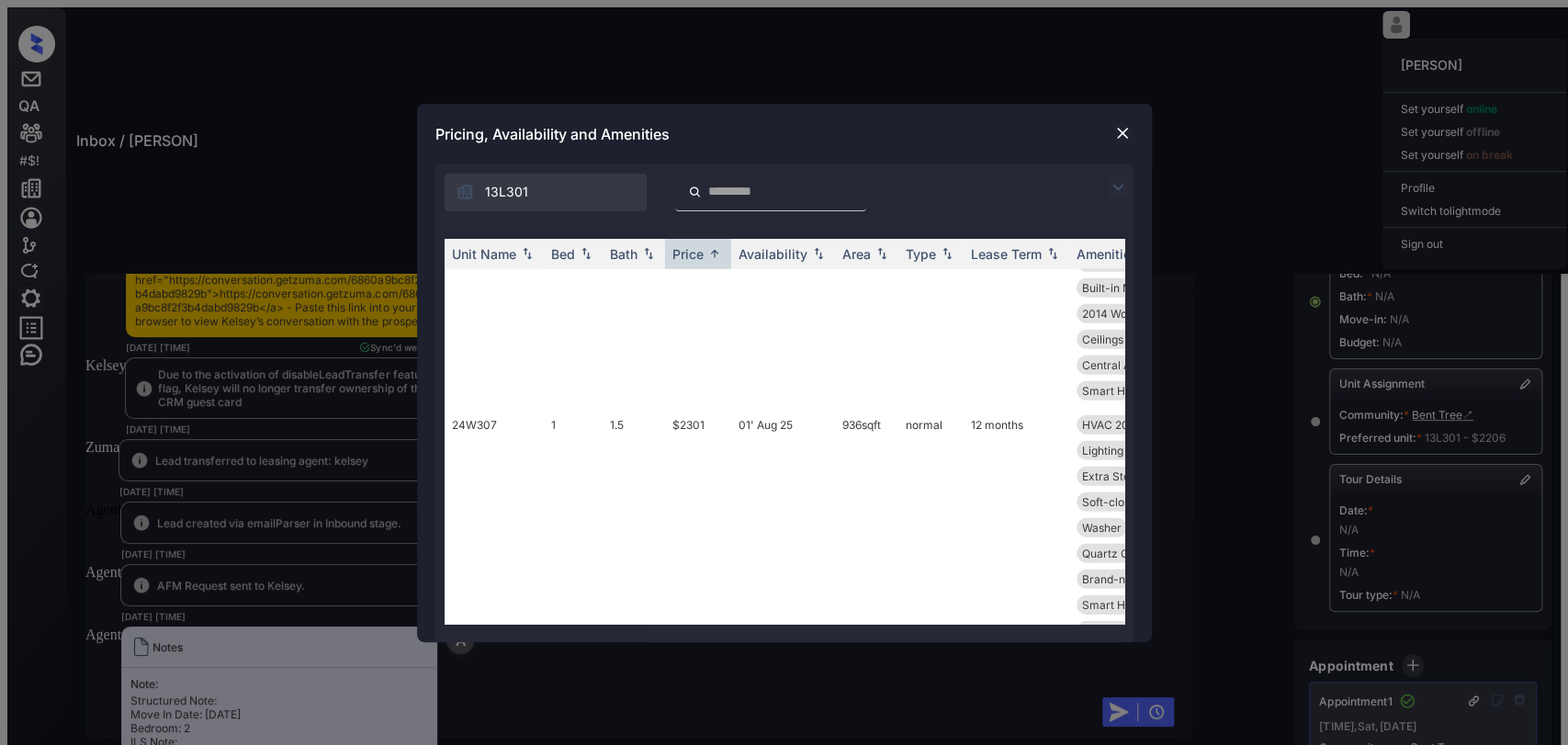 scroll, scrollTop: 13167, scrollLeft: 0, axis: vertical 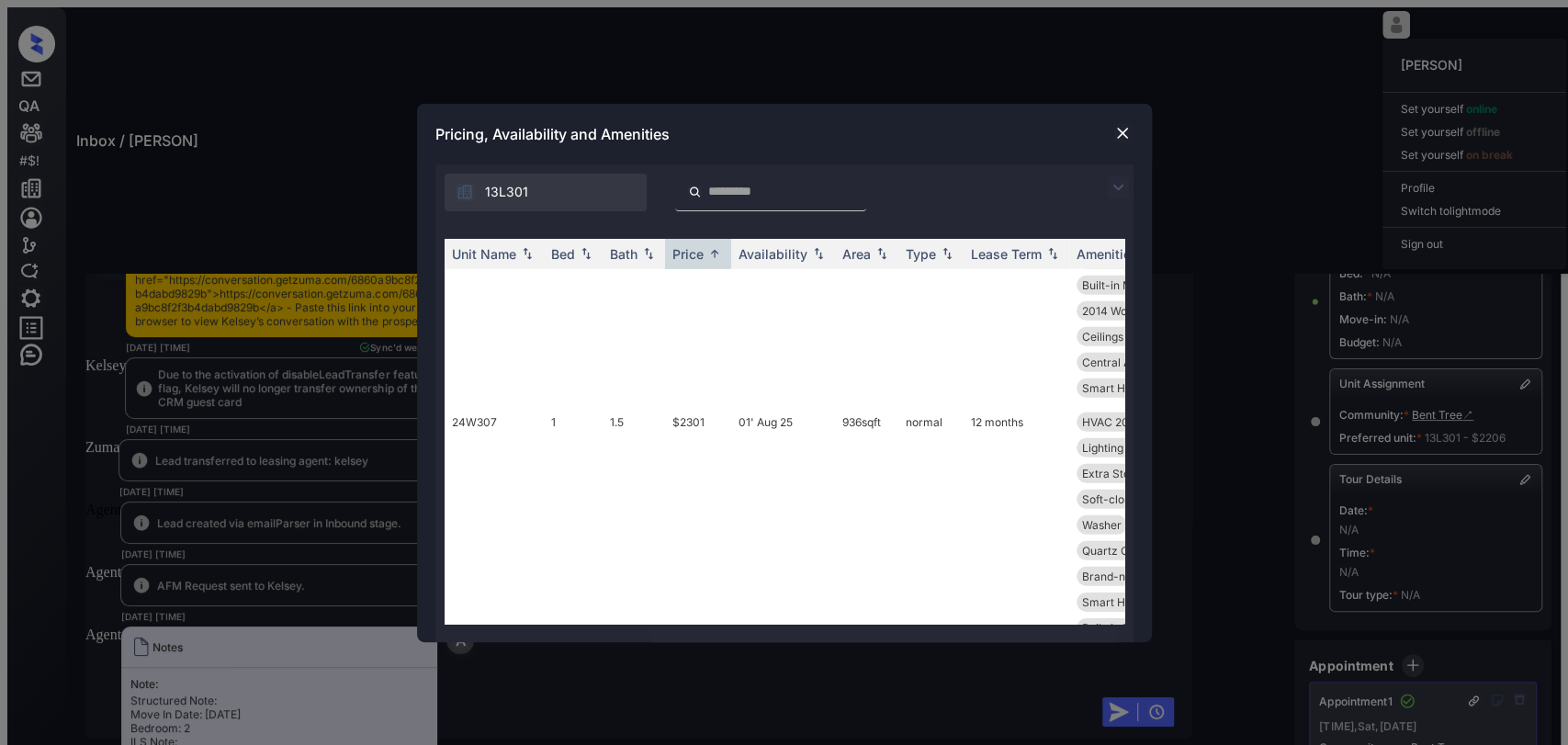 click at bounding box center [1122, 133] 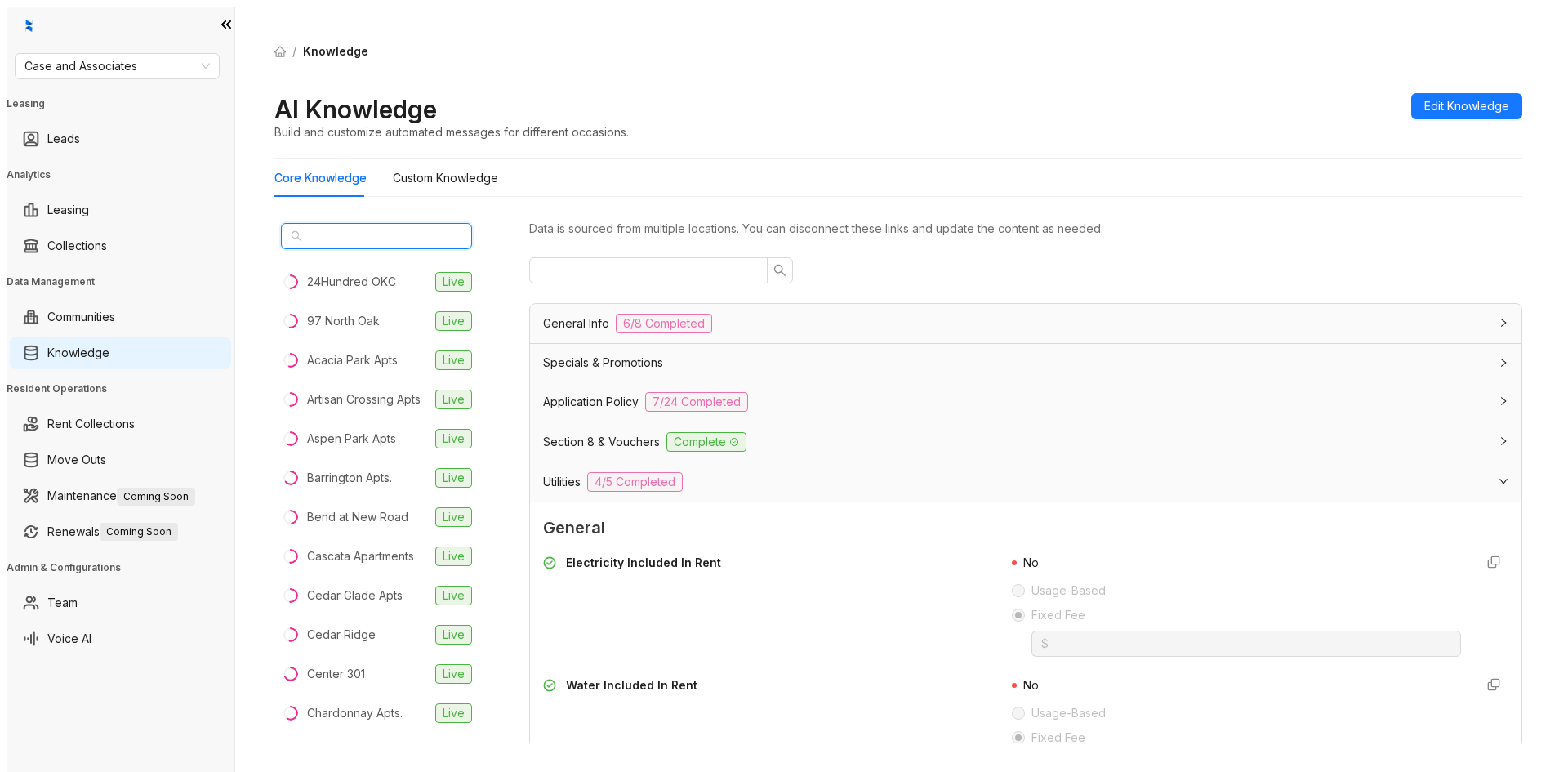 scroll, scrollTop: 0, scrollLeft: 0, axis: both 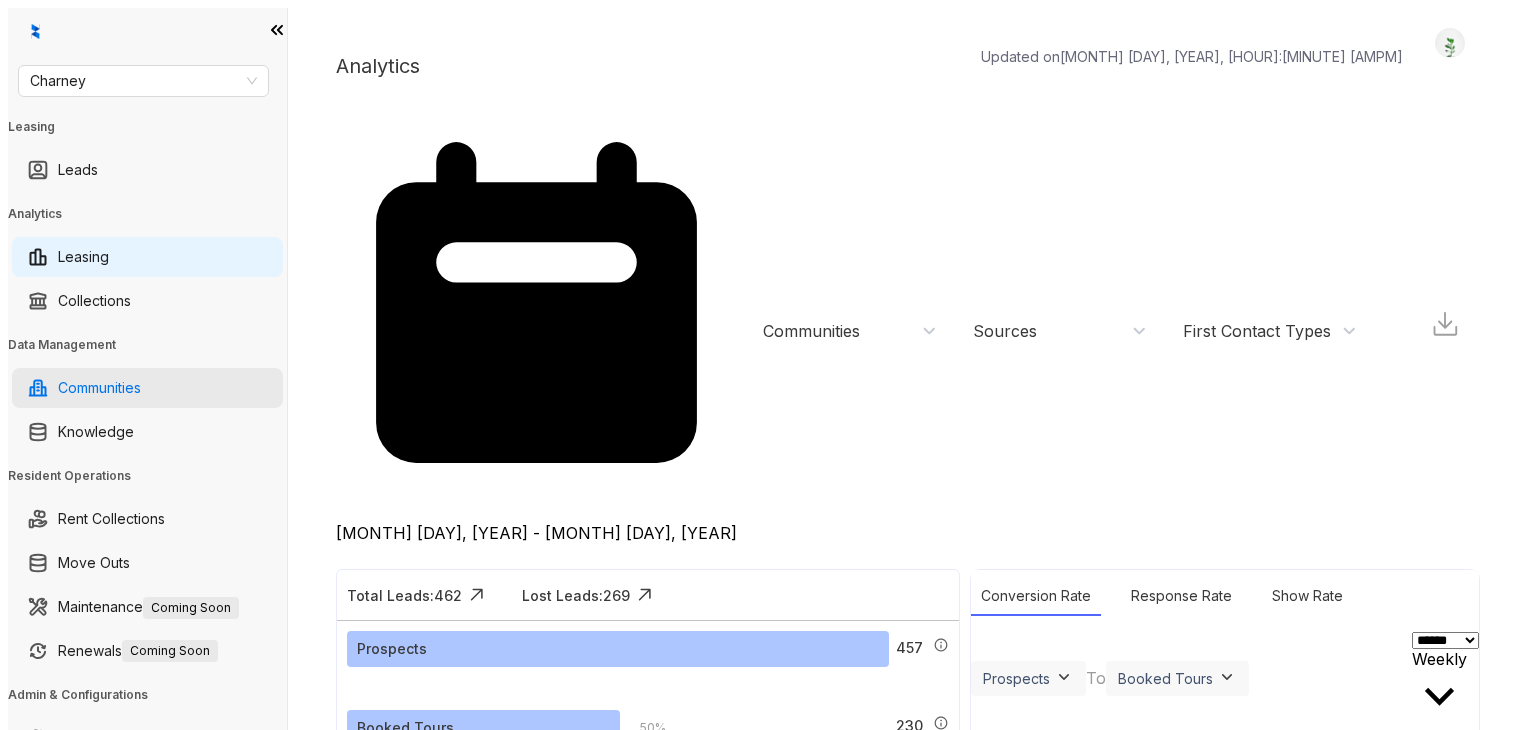click on "Communities" at bounding box center (99, 388) 